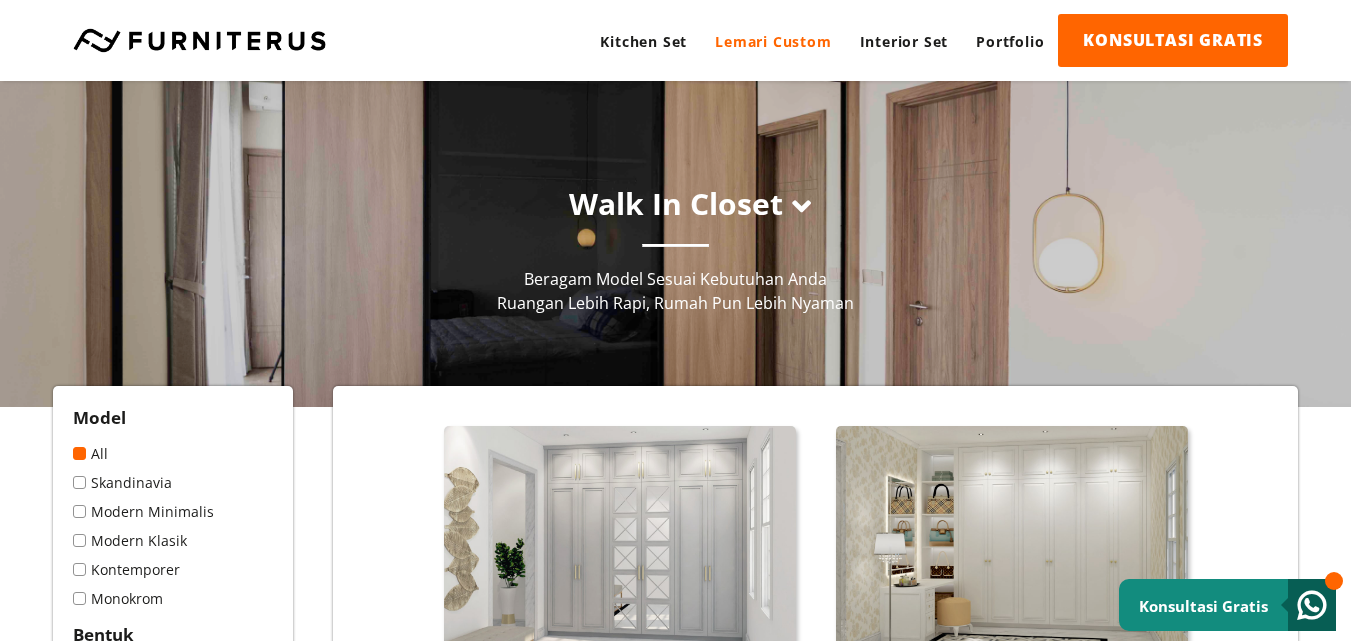 scroll, scrollTop: 1560, scrollLeft: 0, axis: vertical 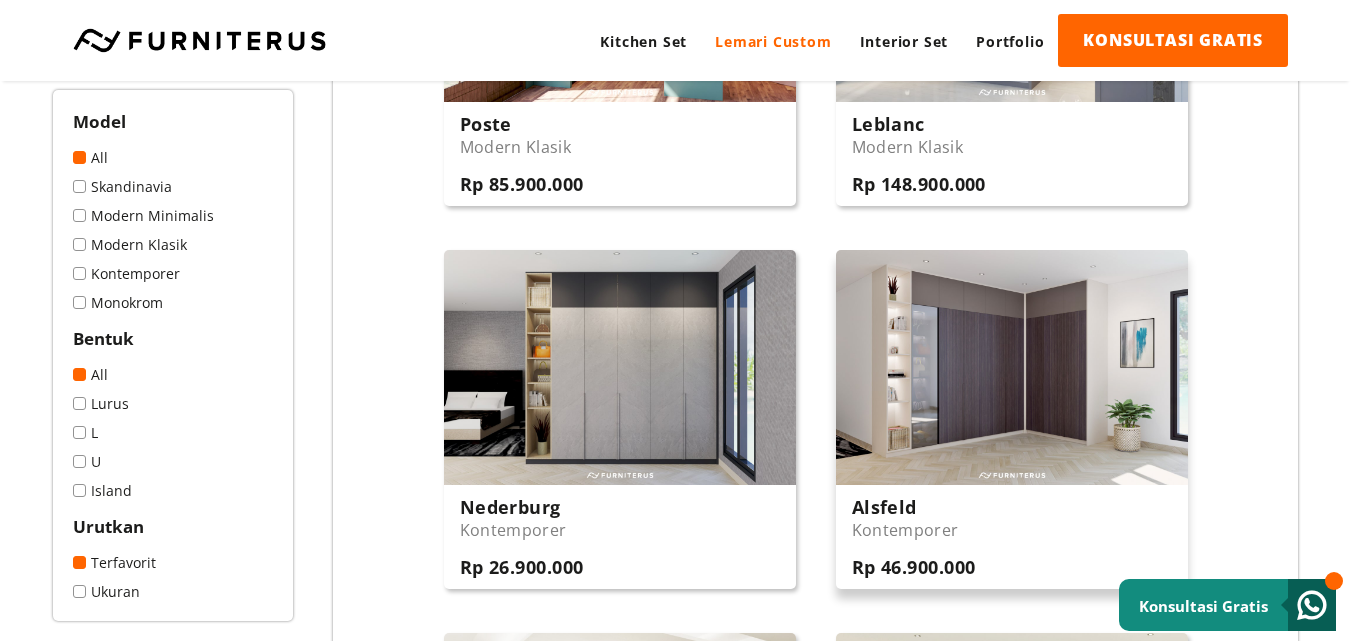 click at bounding box center (1012, 367) 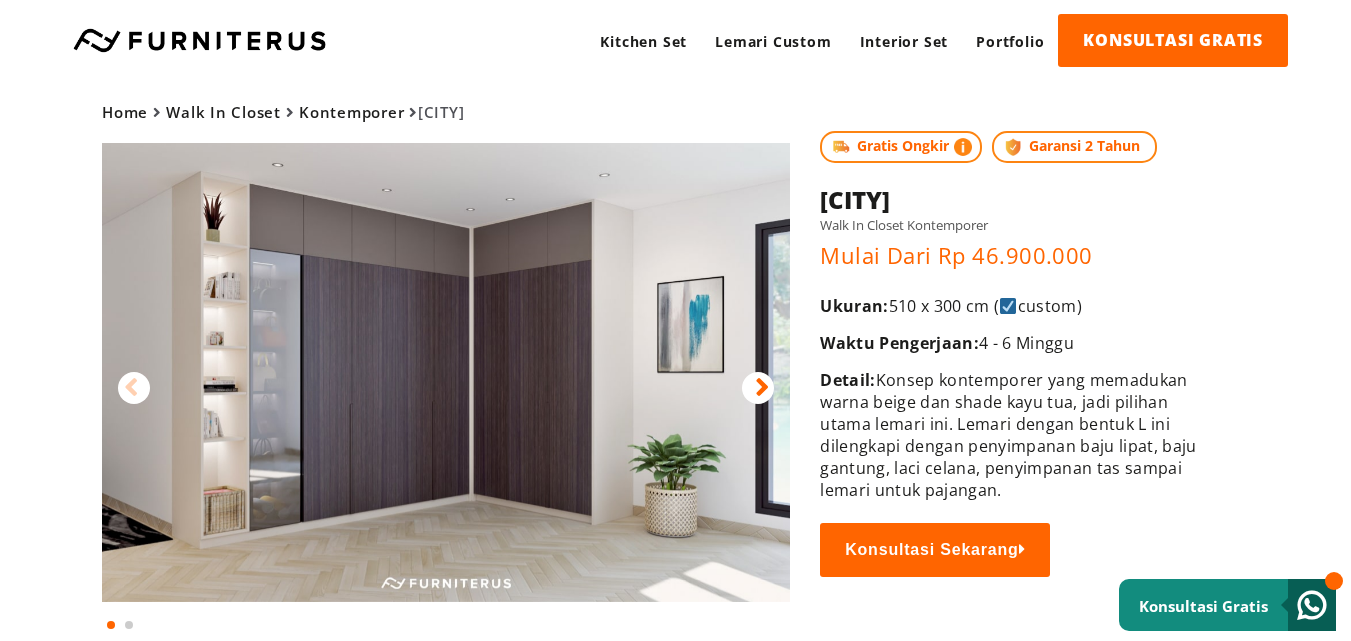 scroll, scrollTop: 0, scrollLeft: 0, axis: both 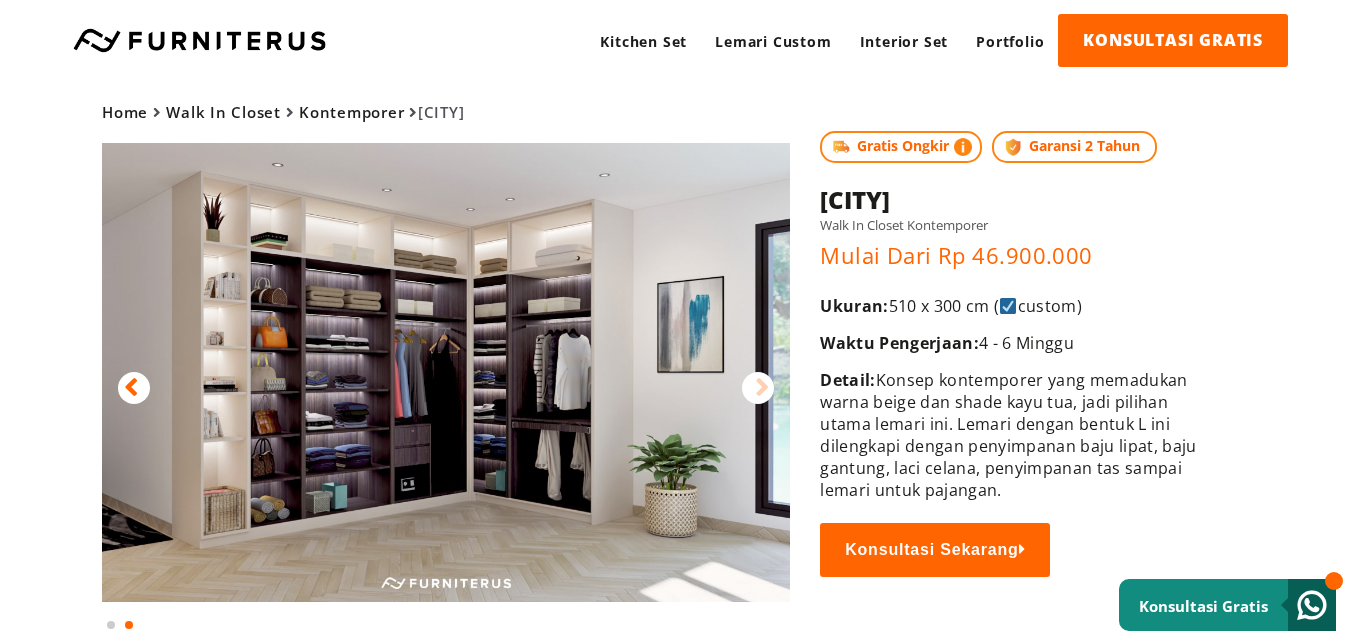 click at bounding box center [762, 388] 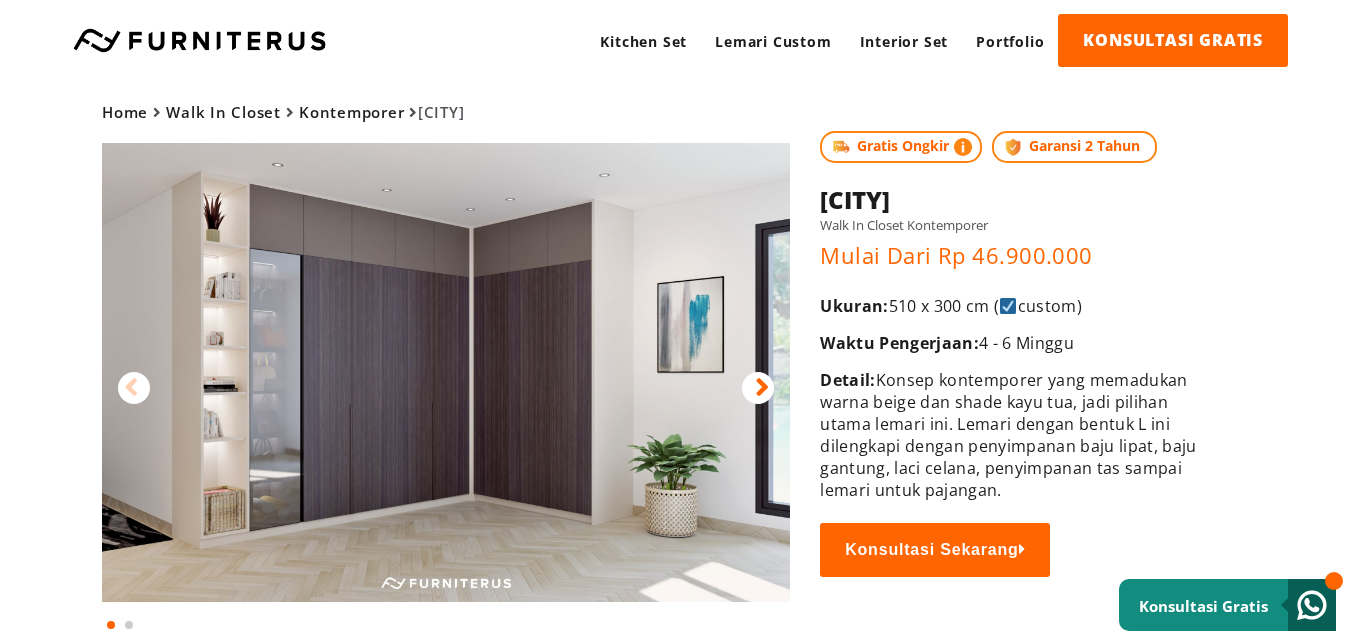 drag, startPoint x: 818, startPoint y: 302, endPoint x: 1103, endPoint y: 291, distance: 285.2122 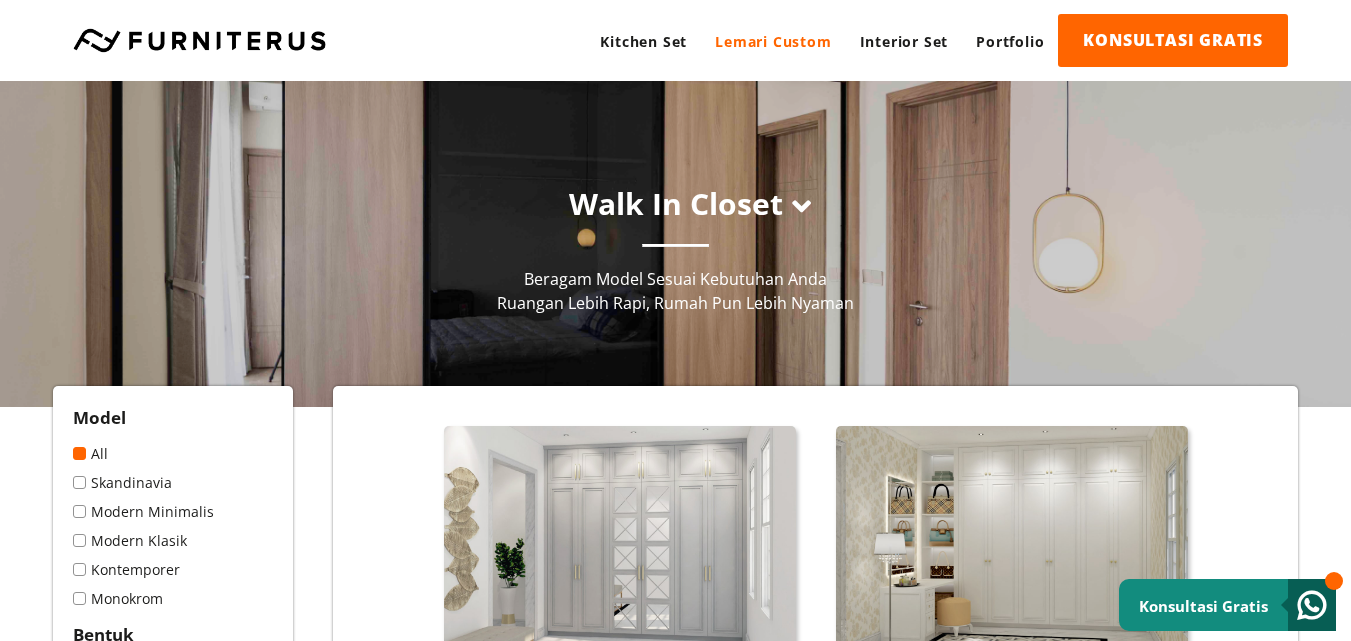 scroll, scrollTop: 1324, scrollLeft: 0, axis: vertical 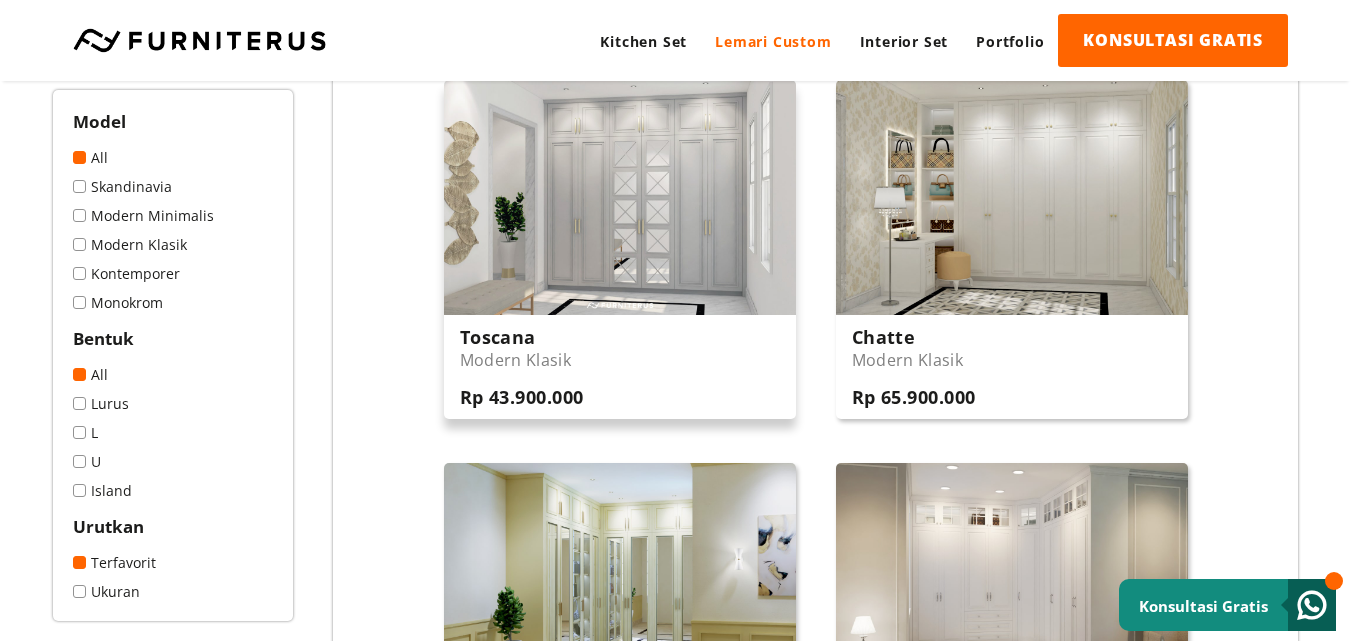 click at bounding box center (620, 197) 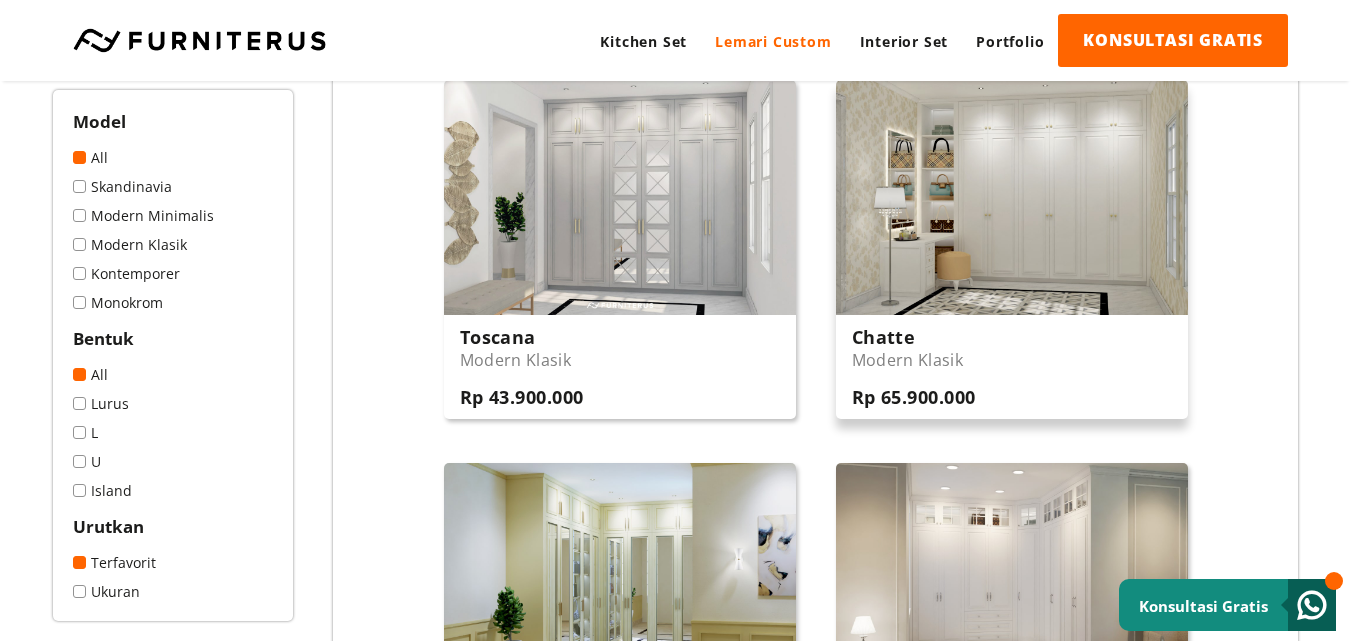 click at bounding box center [1012, 197] 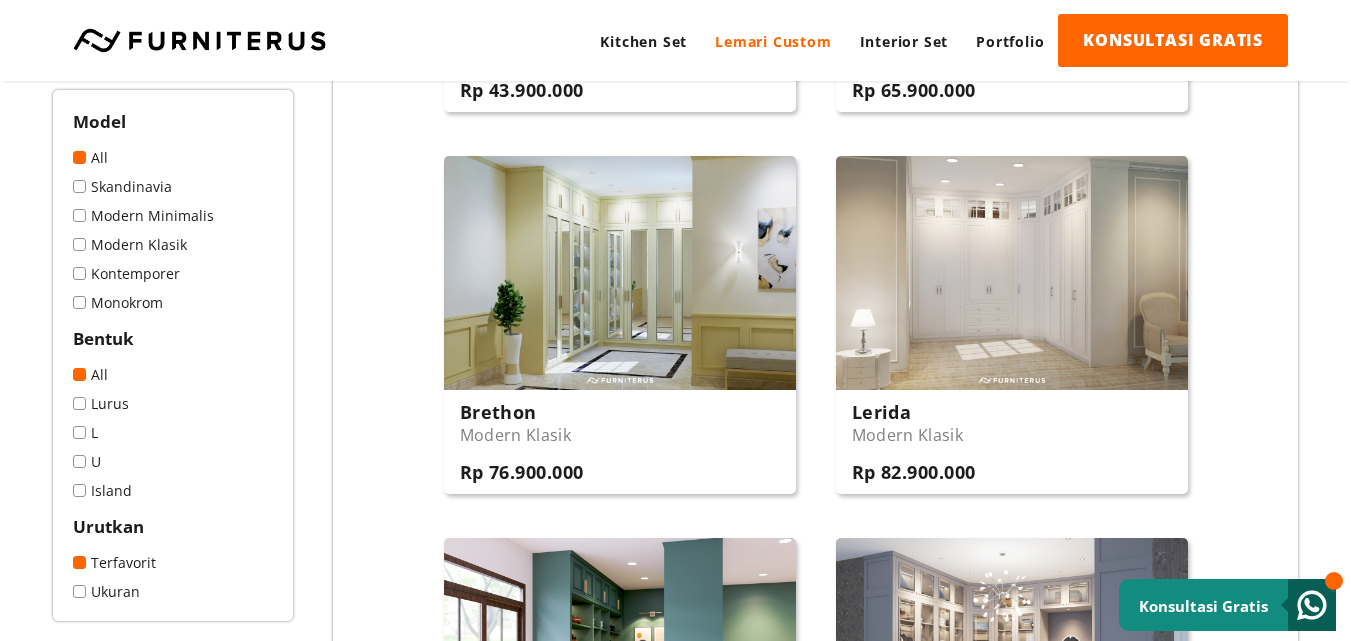 scroll, scrollTop: 703, scrollLeft: 0, axis: vertical 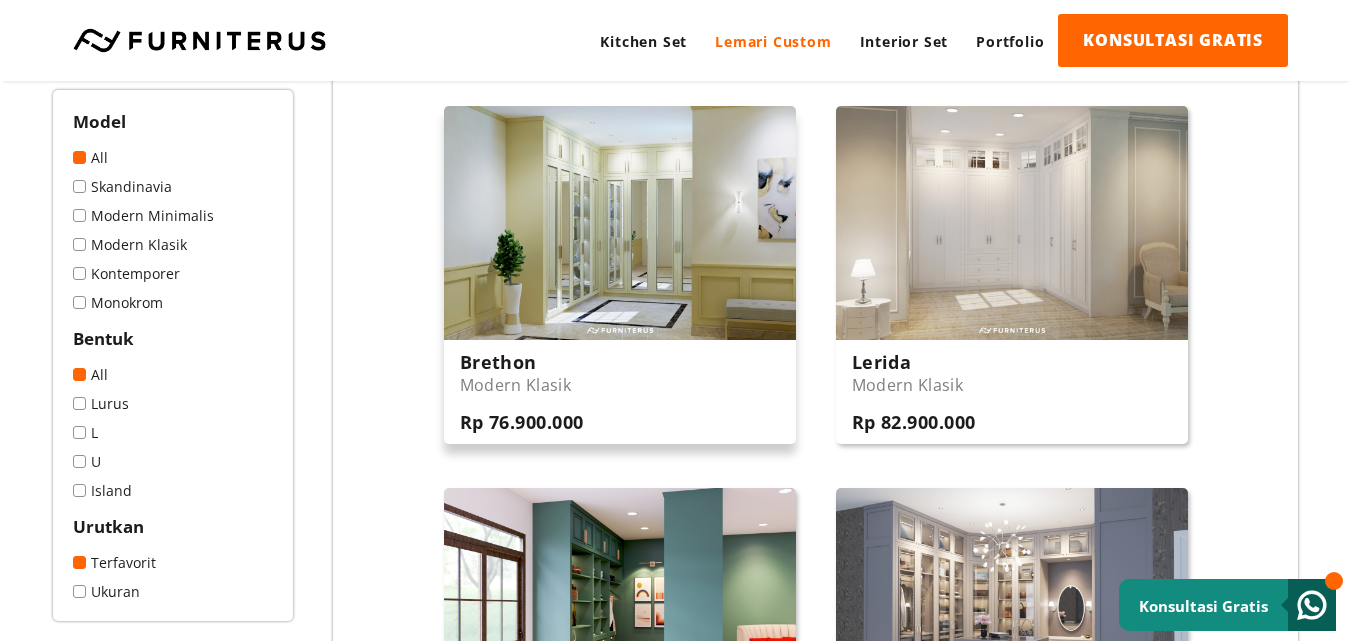 click at bounding box center [620, 223] 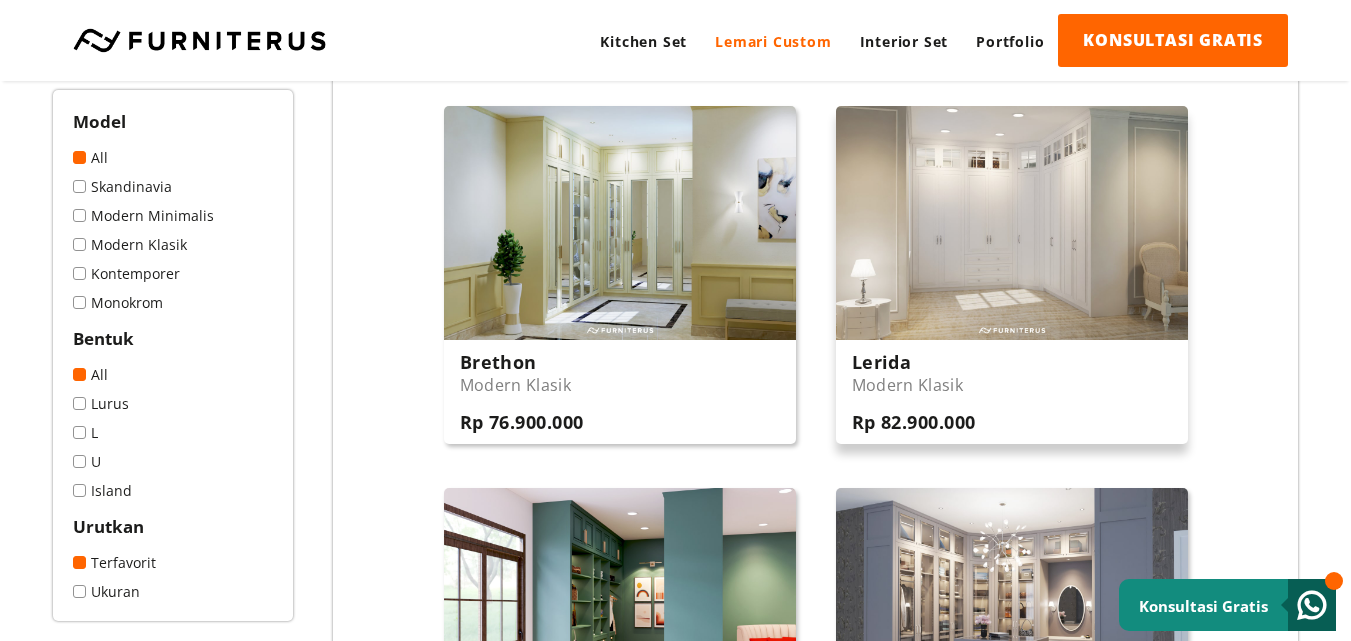 click at bounding box center (1012, 223) 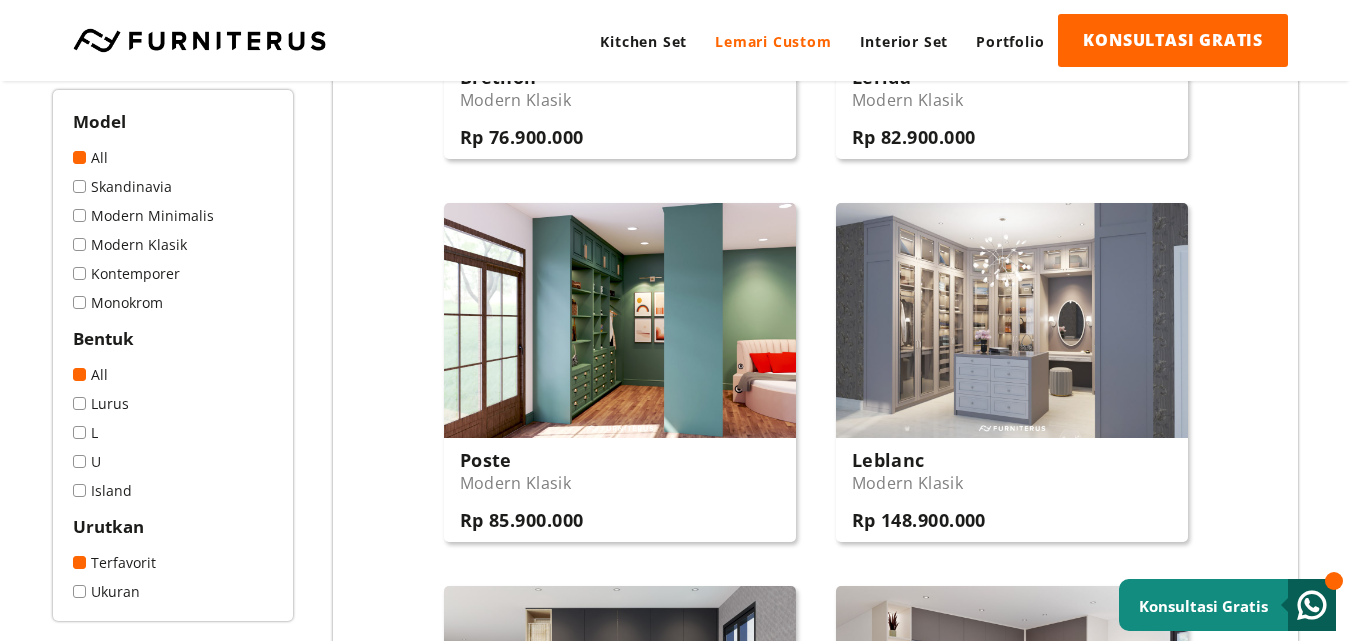 scroll, scrollTop: 1038, scrollLeft: 0, axis: vertical 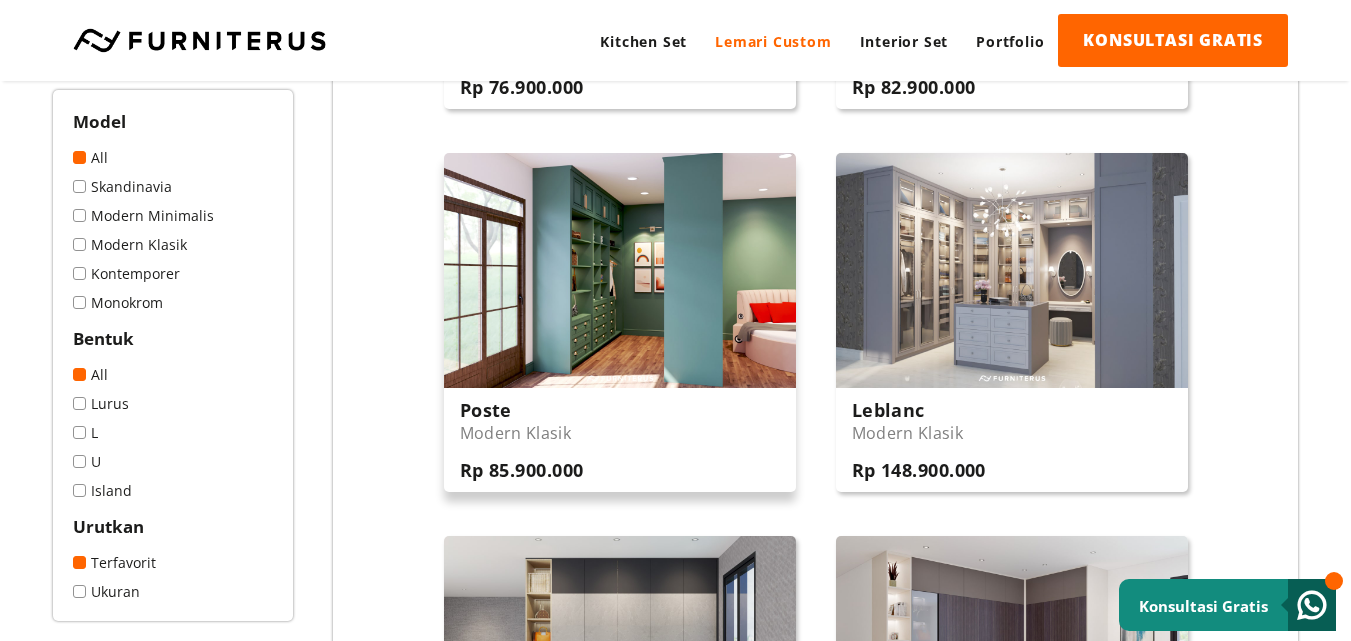 click at bounding box center (620, 270) 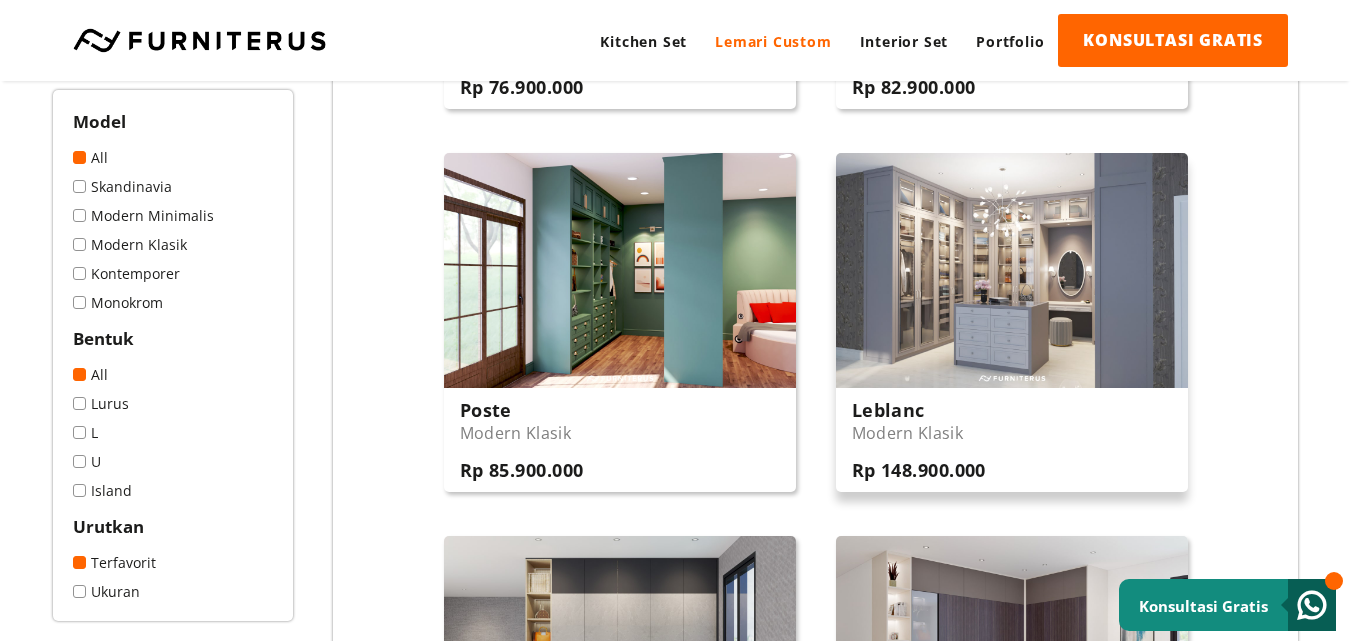 click at bounding box center (1012, 270) 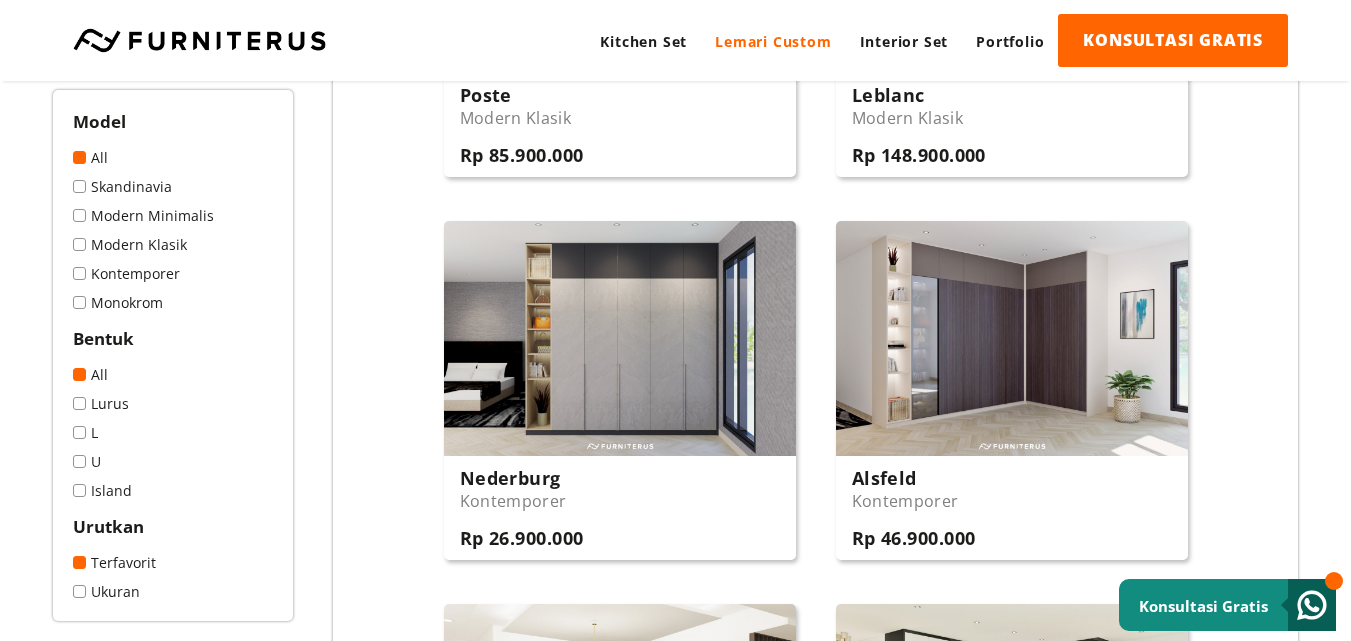 scroll, scrollTop: 1360, scrollLeft: 0, axis: vertical 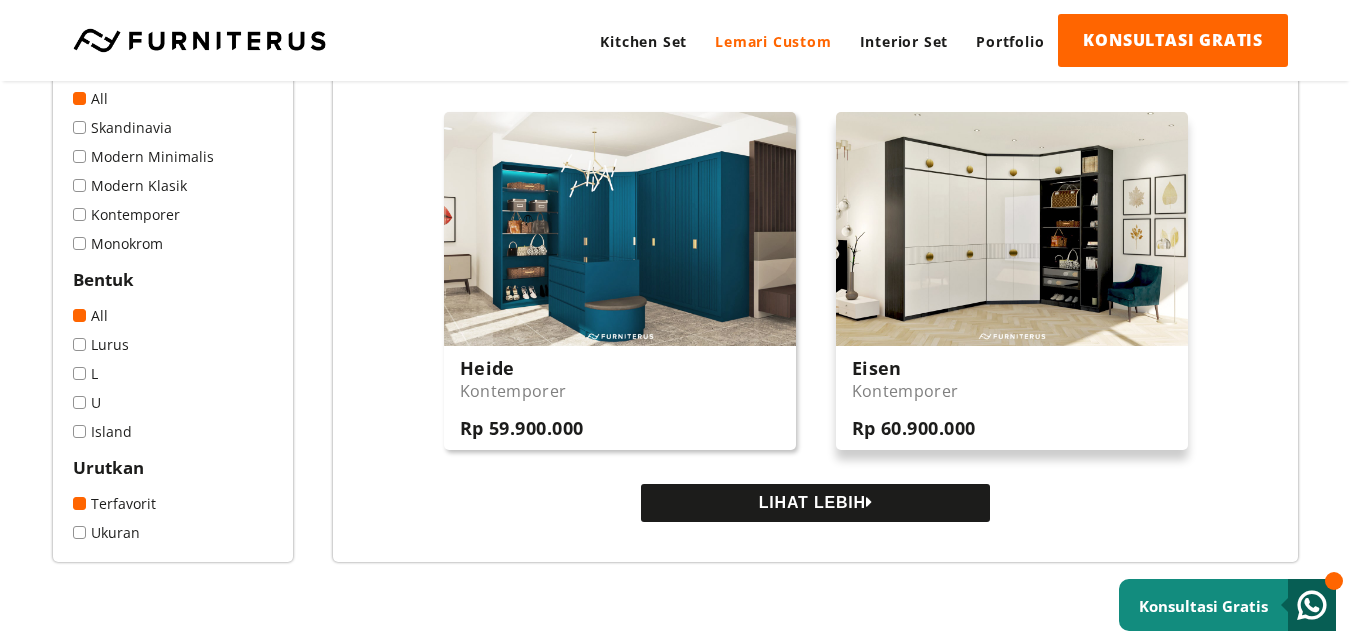 click at bounding box center [1012, 229] 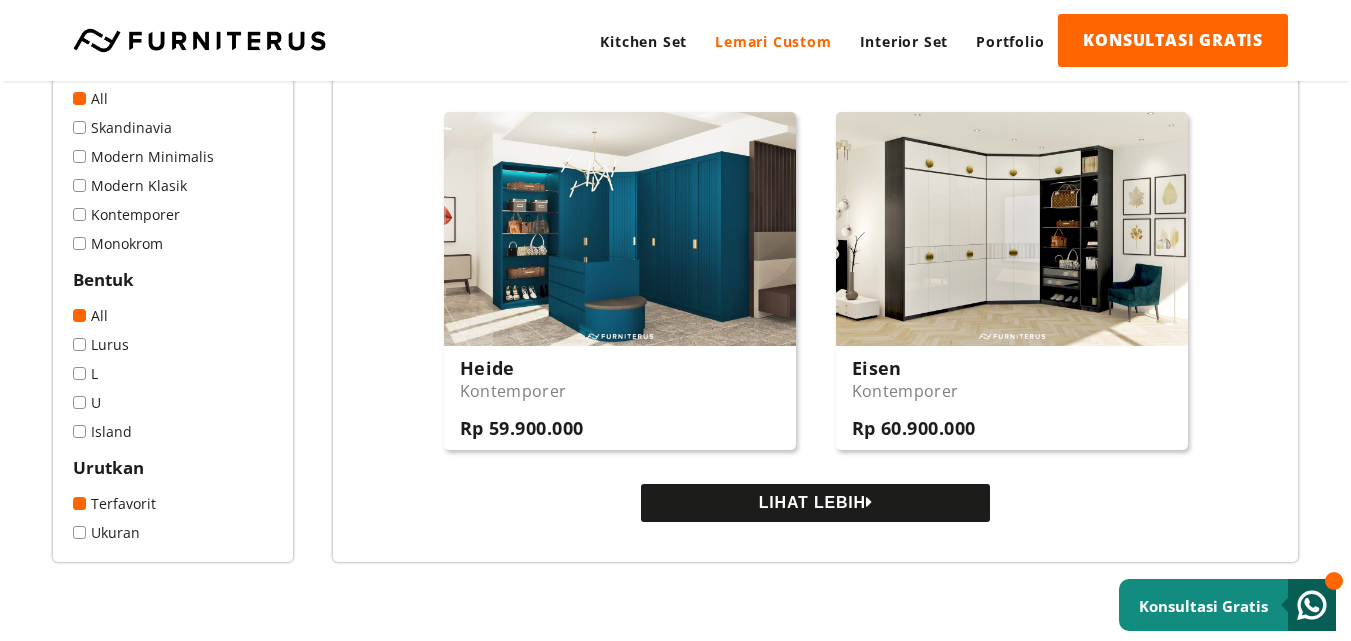 click on "LIHAT LEBIH" at bounding box center [815, 503] 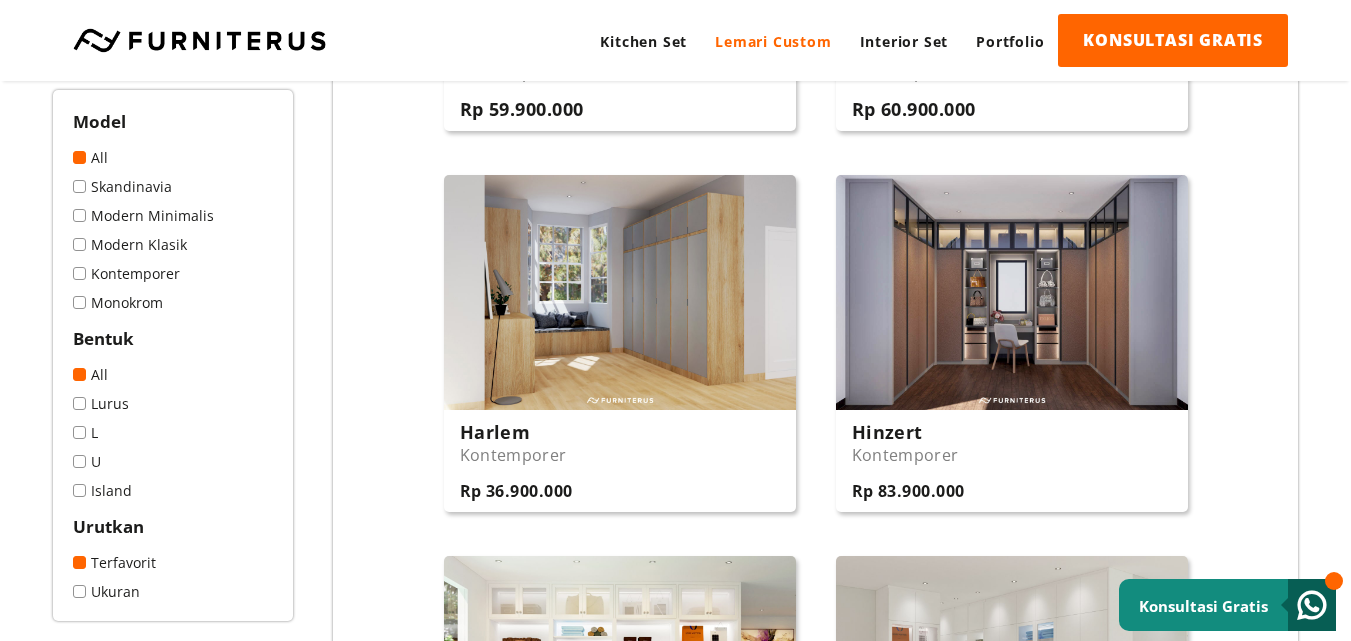 scroll, scrollTop: 2184, scrollLeft: 0, axis: vertical 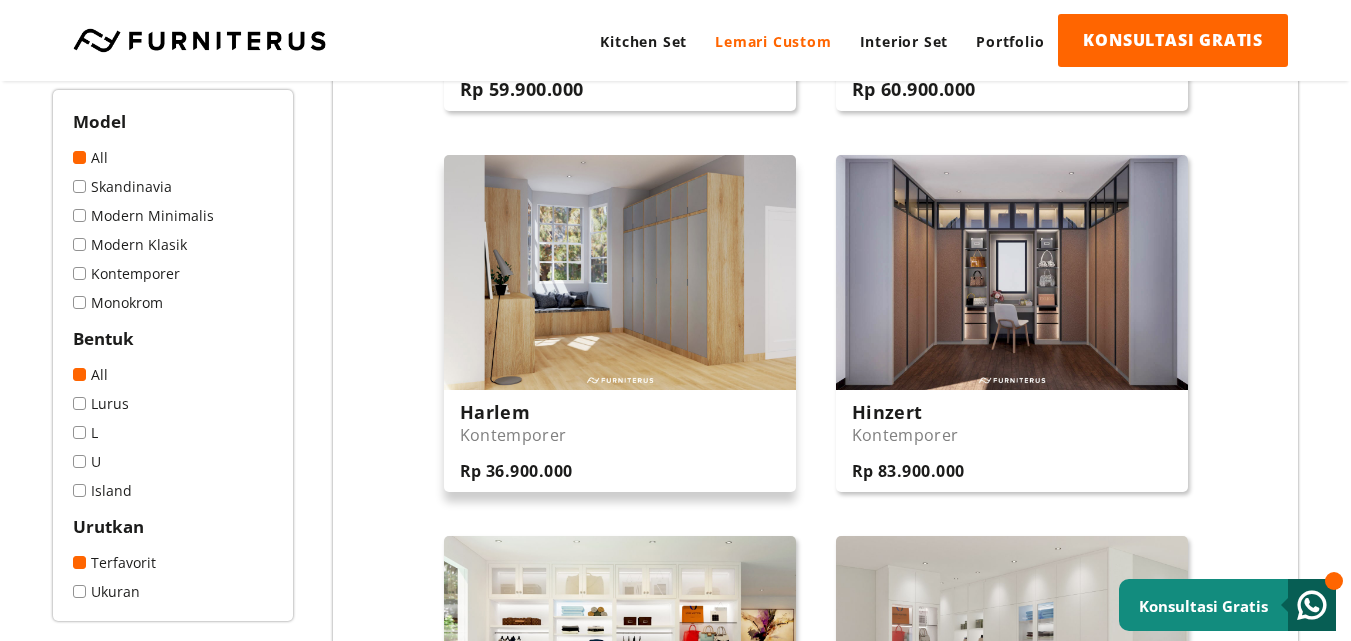 drag, startPoint x: 716, startPoint y: 232, endPoint x: 653, endPoint y: 217, distance: 64.7611 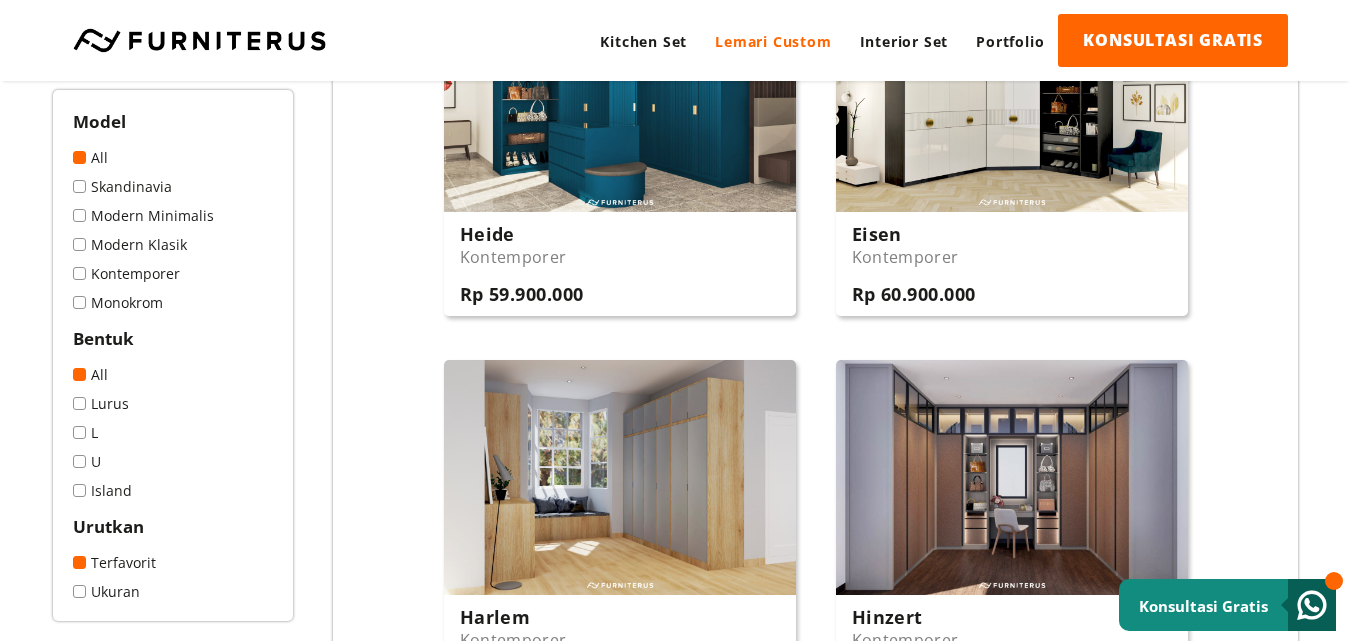 scroll, scrollTop: 1917, scrollLeft: 0, axis: vertical 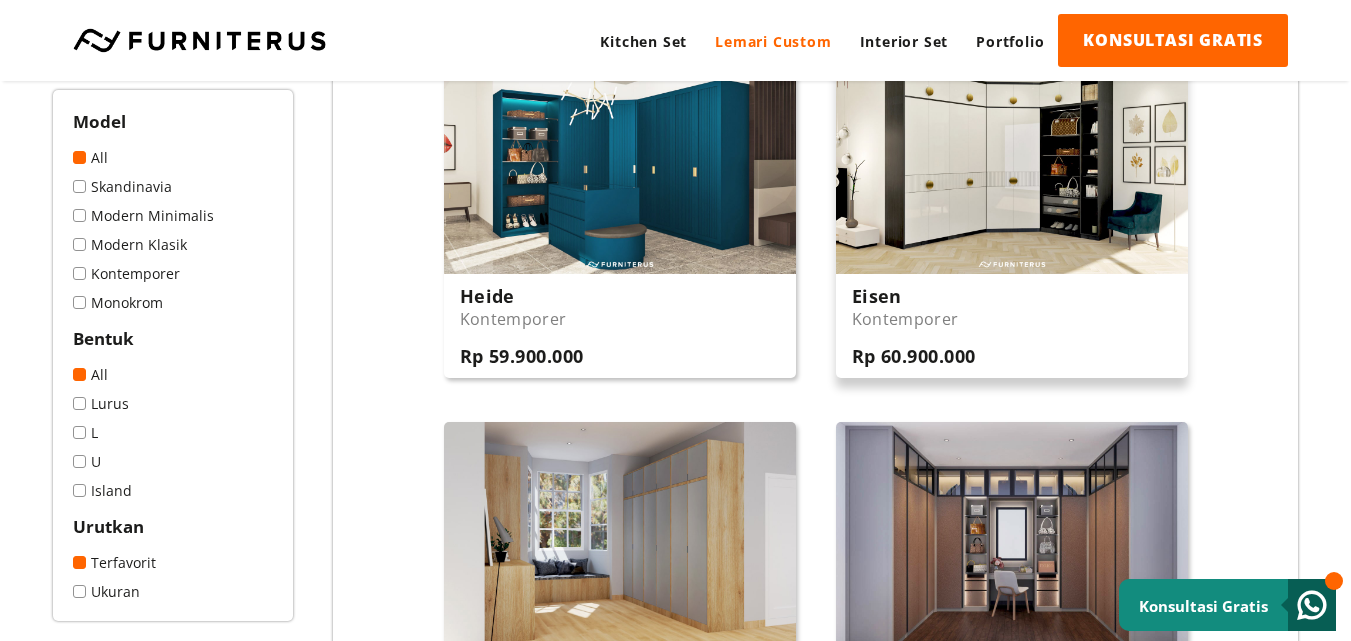 click on "Eisen
Kontemporer
Rp 60.900.000" at bounding box center (1012, 326) 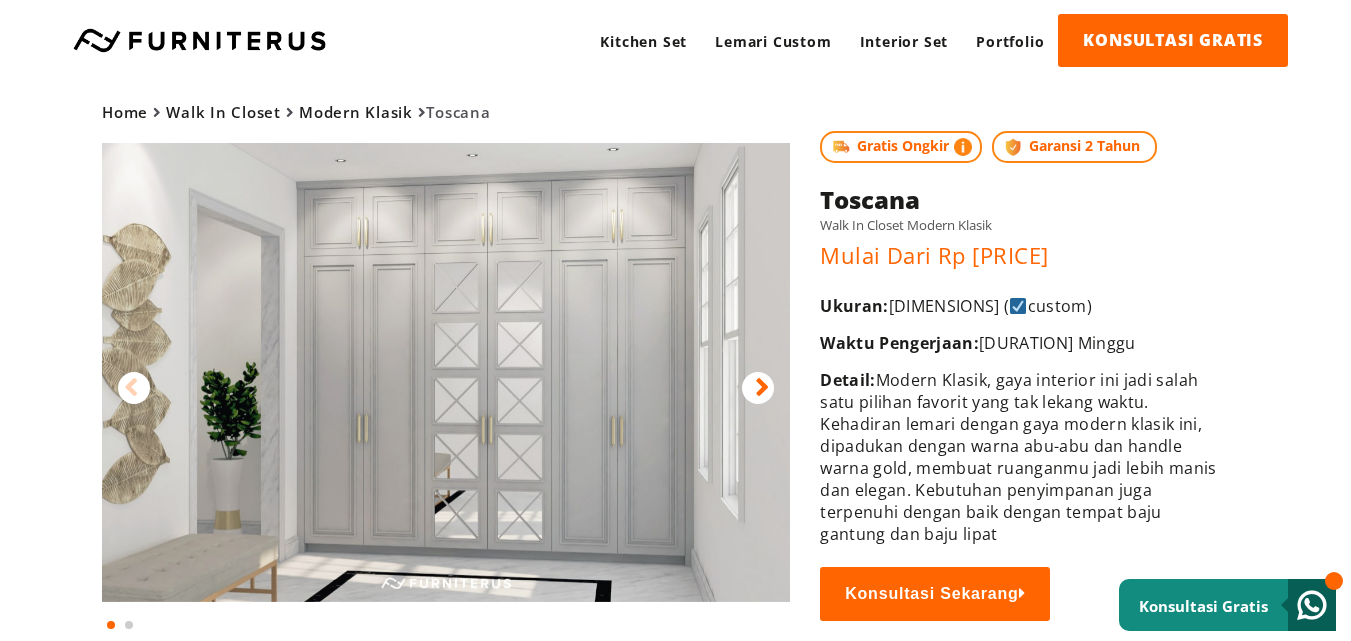 scroll, scrollTop: 0, scrollLeft: 0, axis: both 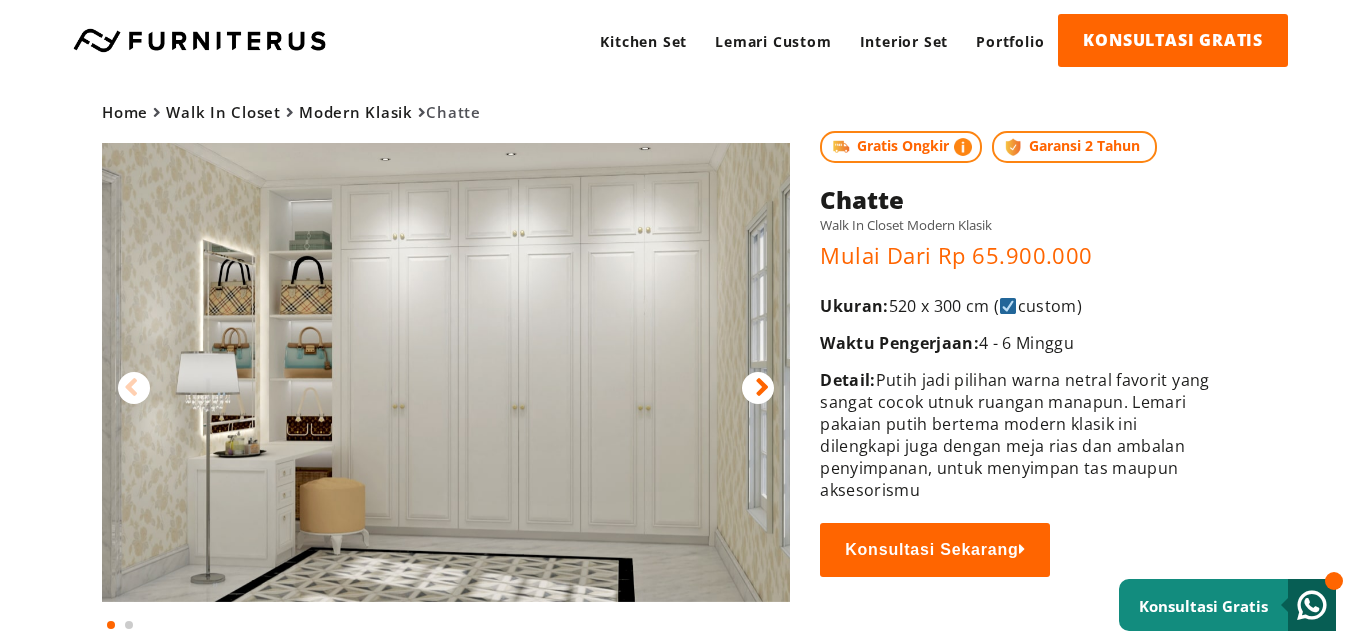 drag, startPoint x: 816, startPoint y: 298, endPoint x: 1124, endPoint y: 310, distance: 308.23367 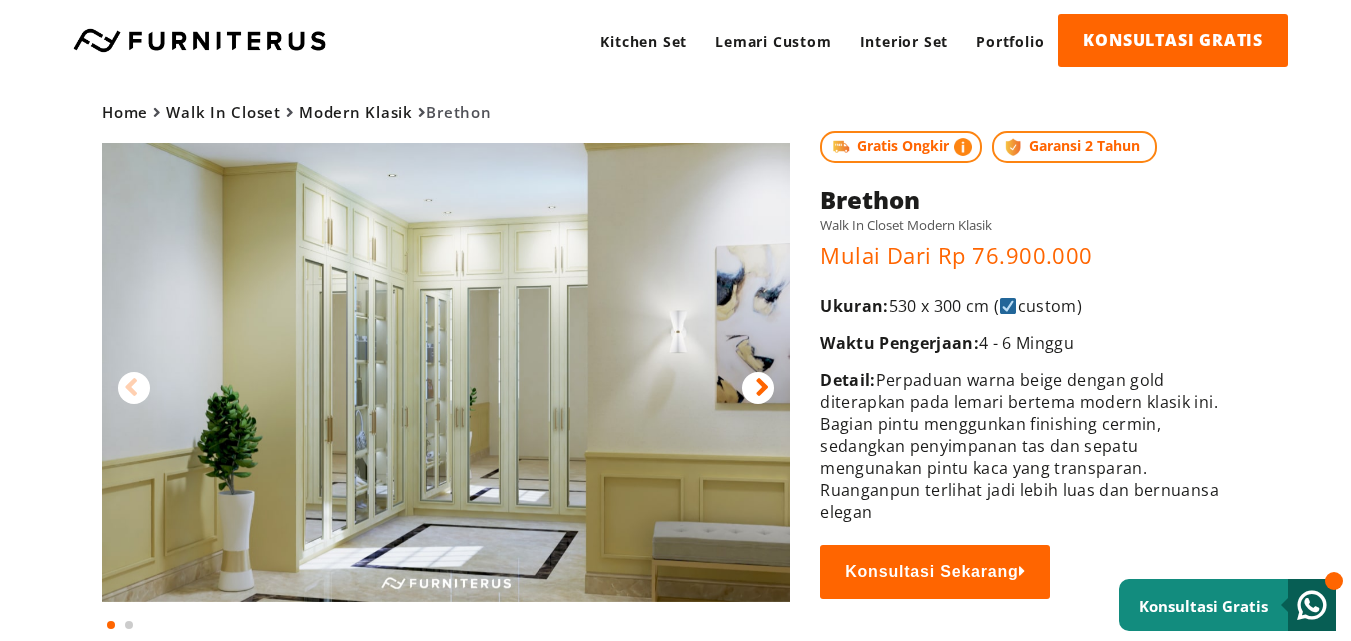 scroll, scrollTop: 0, scrollLeft: 0, axis: both 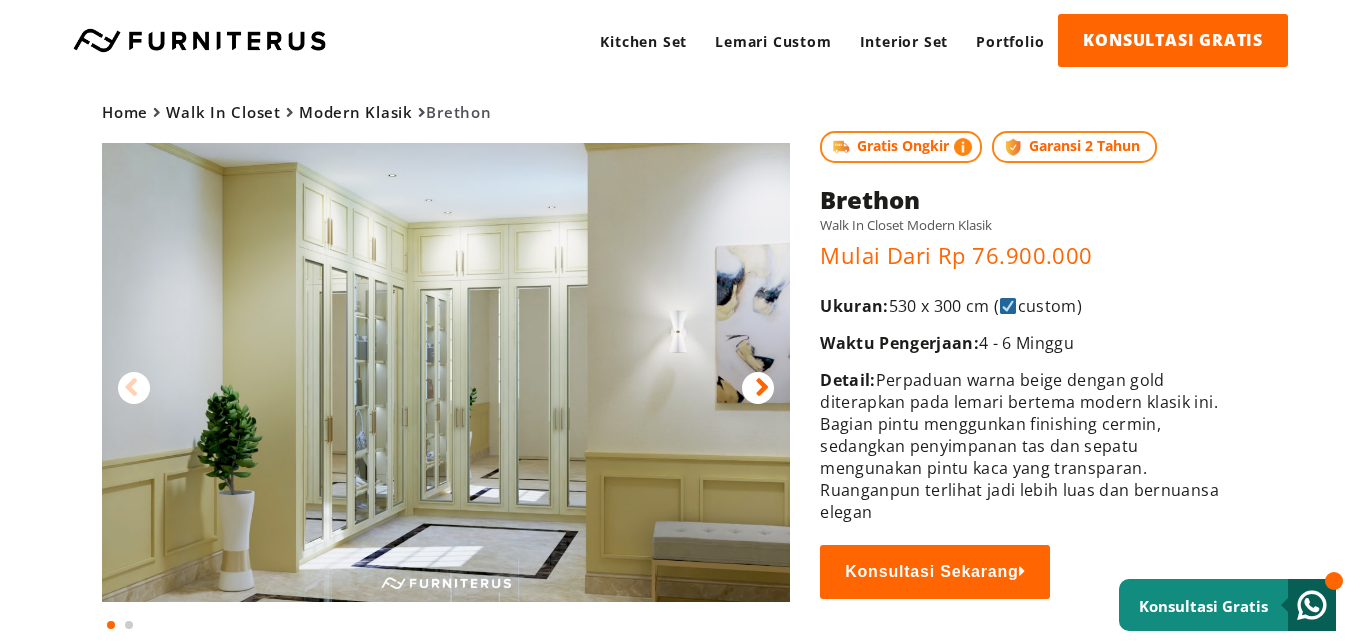 copy on "Ukuran:  530 x 300 cm (  custom)" 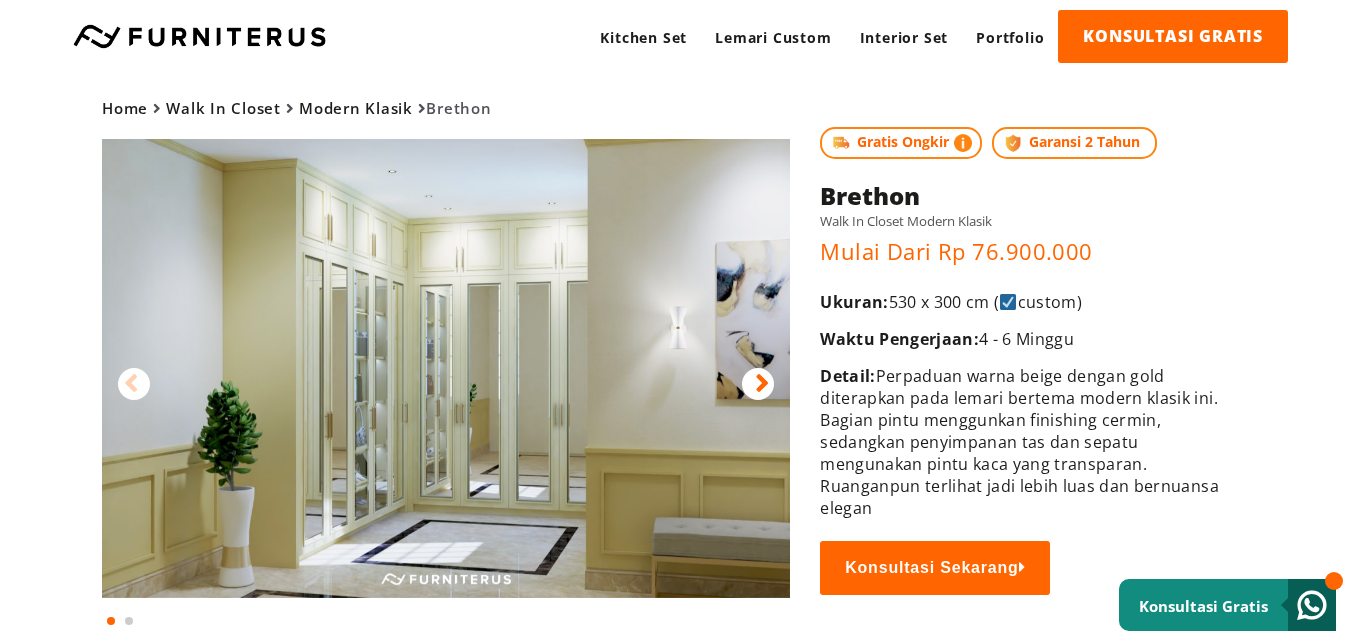 scroll, scrollTop: 0, scrollLeft: 0, axis: both 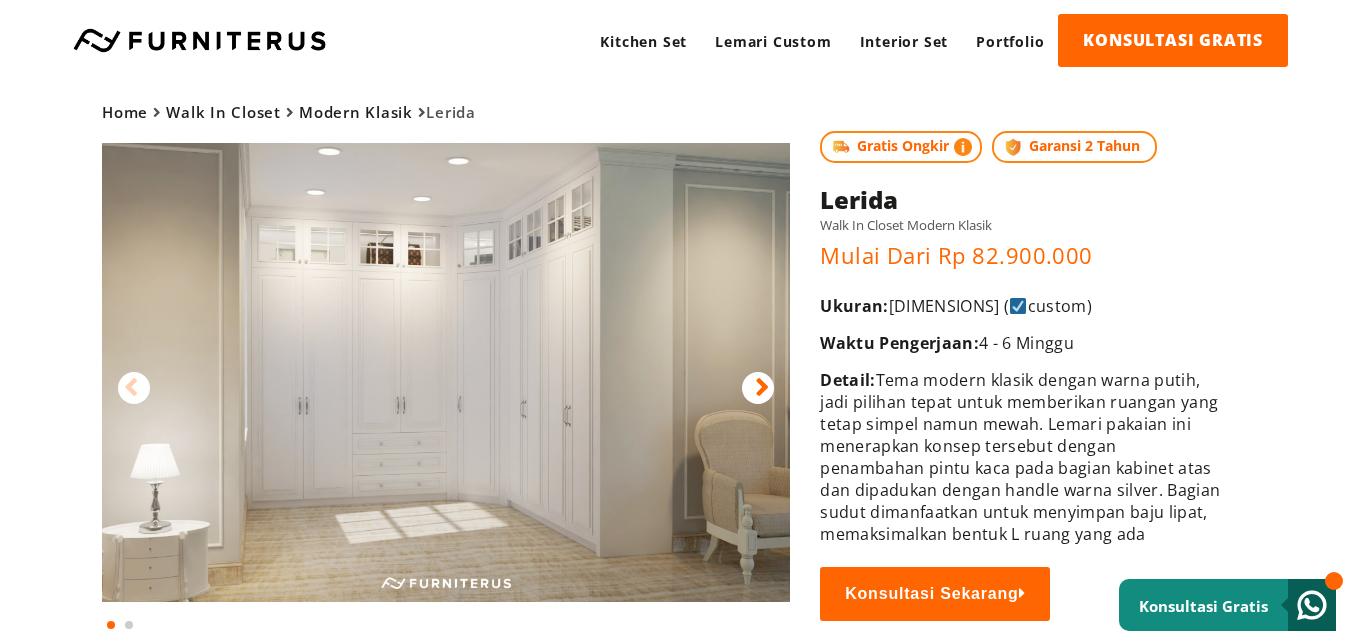 drag, startPoint x: 812, startPoint y: 302, endPoint x: 1134, endPoint y: 310, distance: 322.09937 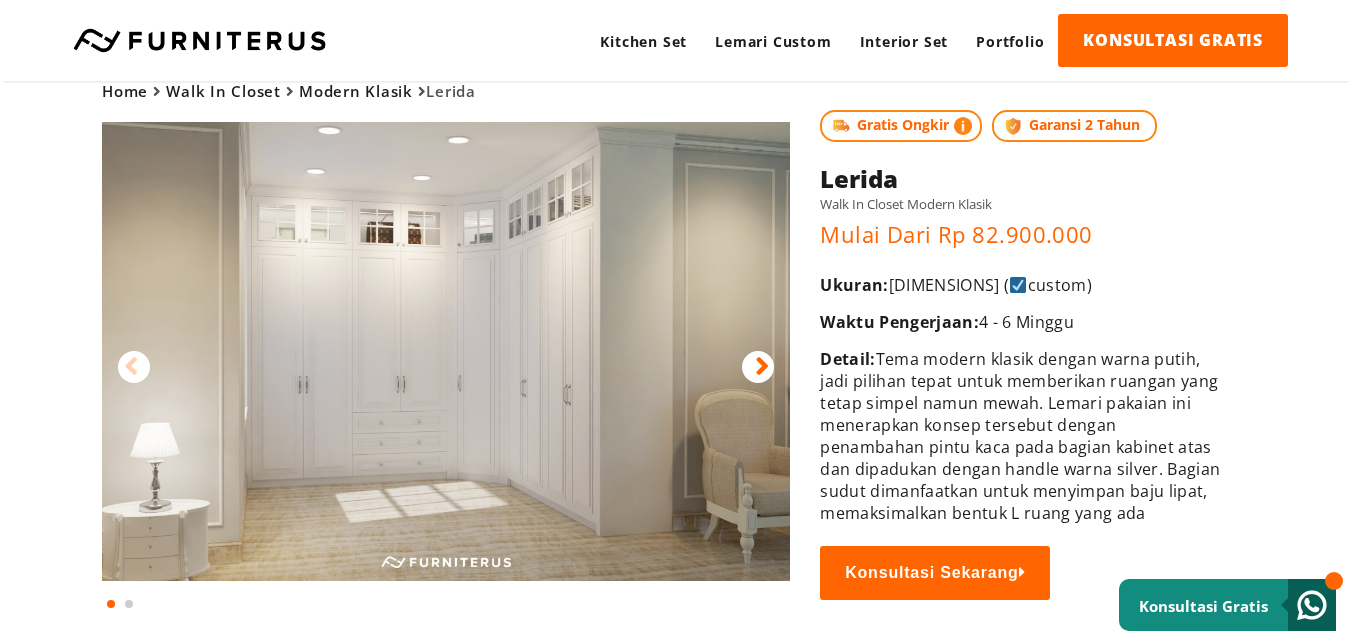 scroll, scrollTop: 0, scrollLeft: 0, axis: both 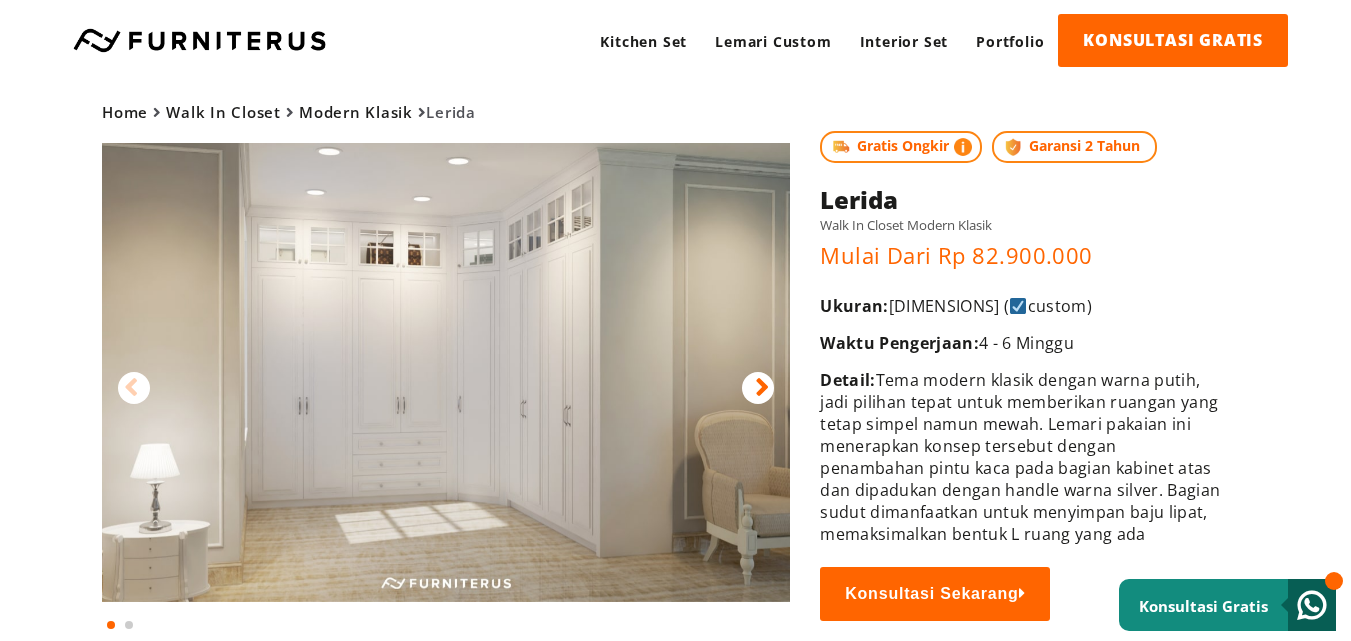 click on "Gratis Ongkir
Garansi 2 Tahun
Lerida
Walk In Closet Modern Klasik
Mulai Dari  Rp 82.900.000
Ukuran:  572 x 300 cm (  custom)
Waktu Pengerjaan:  4 - 6 Minggu
Detail:  Tema modern klasik dengan warna putih, jadi pilihan tepat untuk memberikan ruangan yang tetap simpel namun mewah. Lemari pakaian ini menerapkan konsep tersebut dengan penambahan pintu kaca pada bagian kabinet atas dan dipadukan dengan handle warna silver. Bagian sudut dimanfaatkan untuk menyimpan baju lipat, memaksimalkan bentuk L ruang yang ada
Konsultasi Sekarang" at bounding box center [1020, 357] 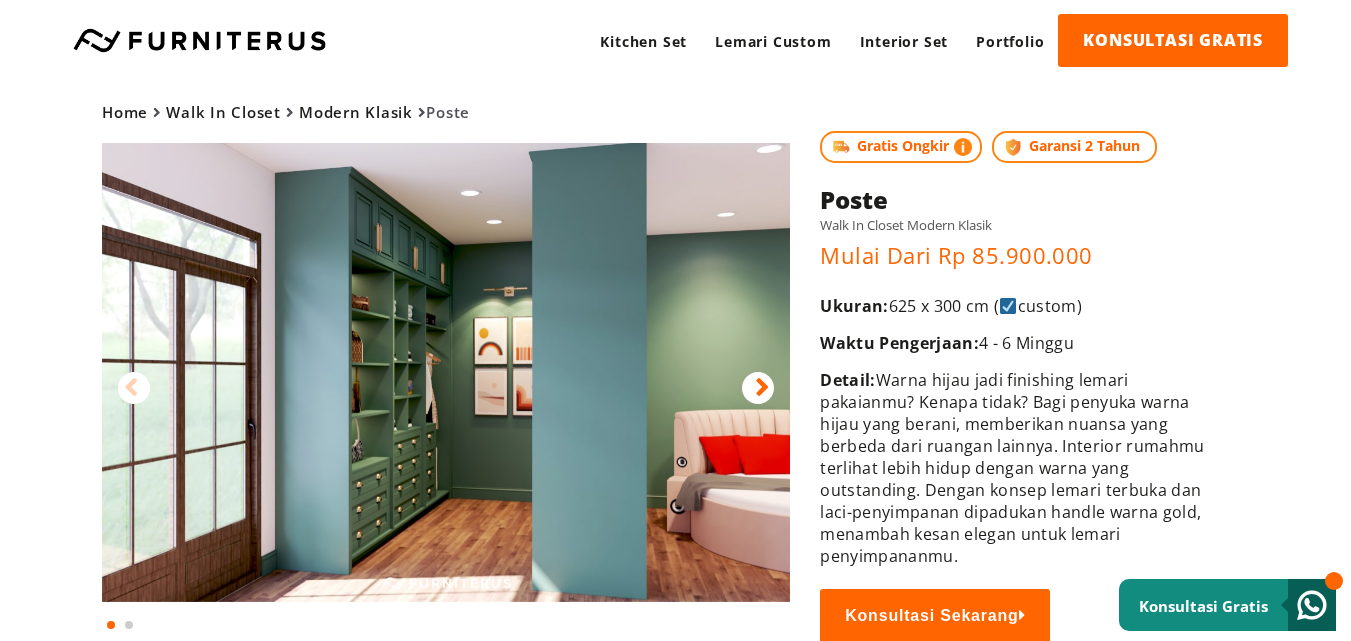 scroll, scrollTop: 0, scrollLeft: 0, axis: both 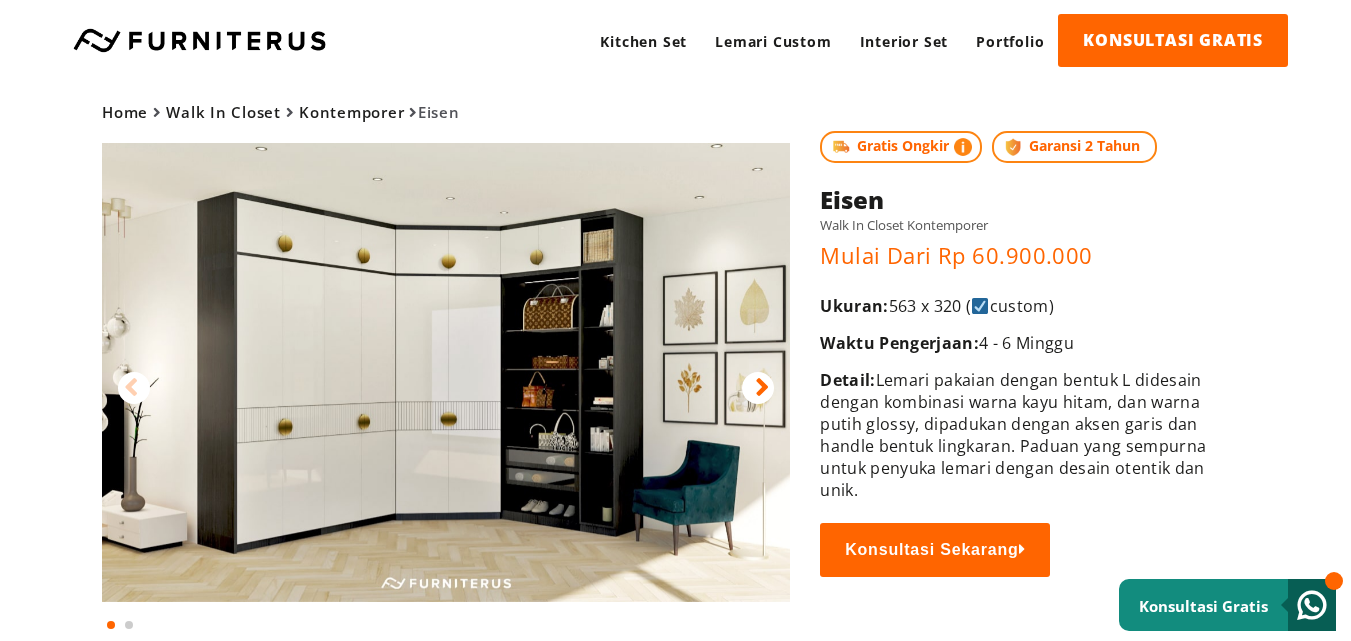 drag, startPoint x: 816, startPoint y: 302, endPoint x: 1130, endPoint y: 304, distance: 314.00638 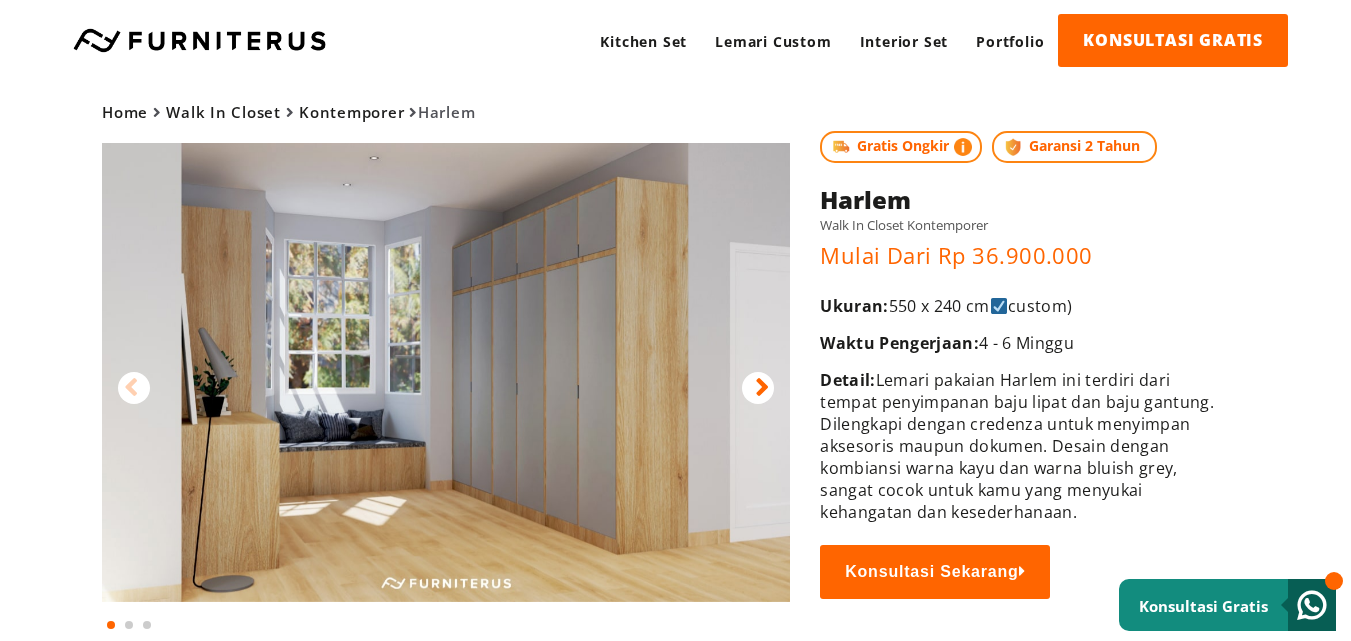 scroll, scrollTop: 0, scrollLeft: 0, axis: both 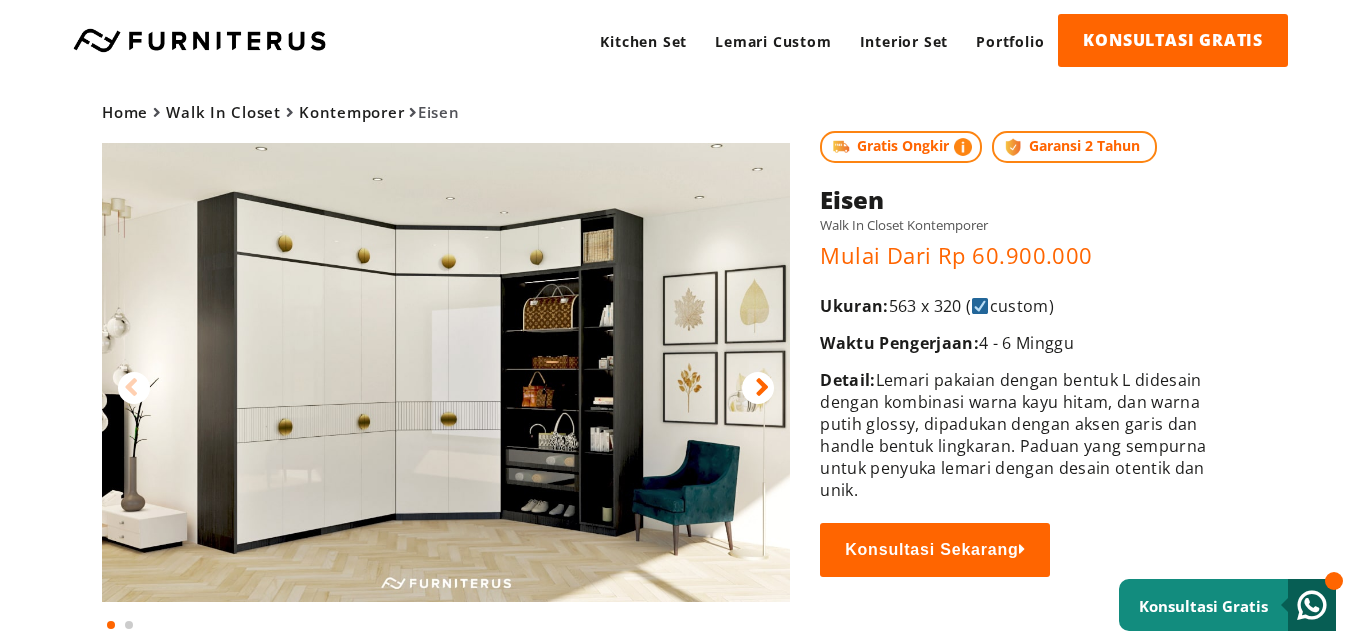 drag, startPoint x: 820, startPoint y: 302, endPoint x: 1100, endPoint y: 274, distance: 281.3965 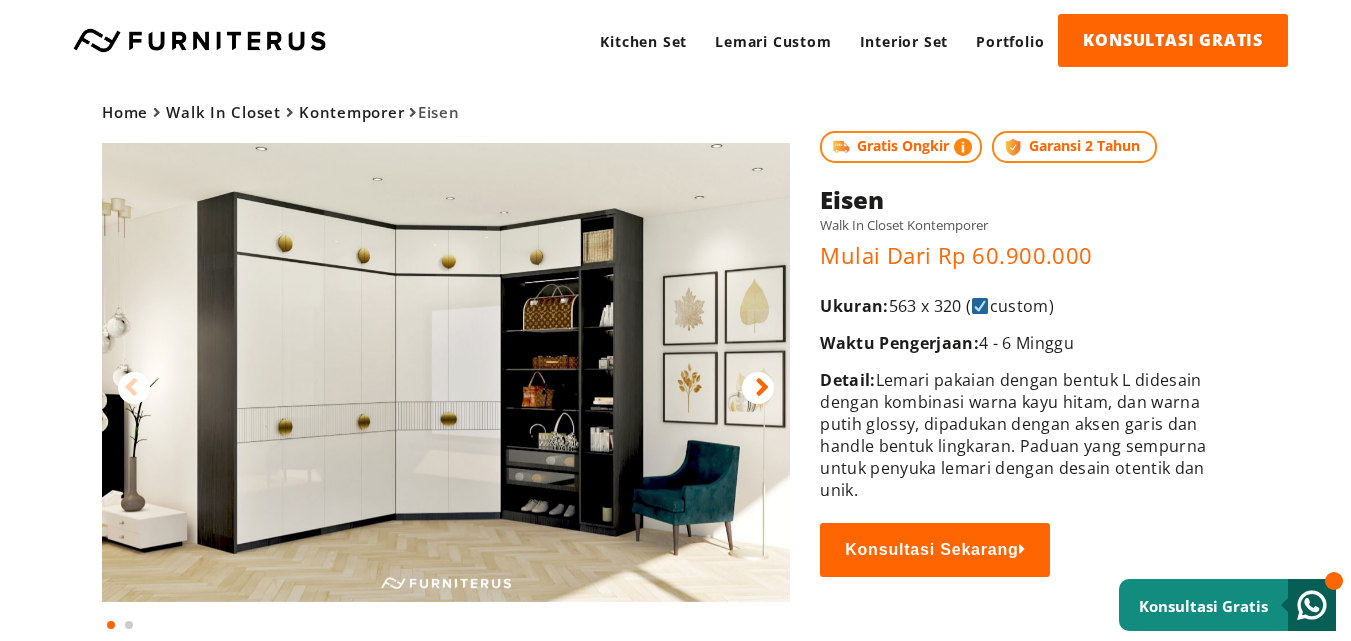 copy on "Ukuran:  563 x 320 (  custom)" 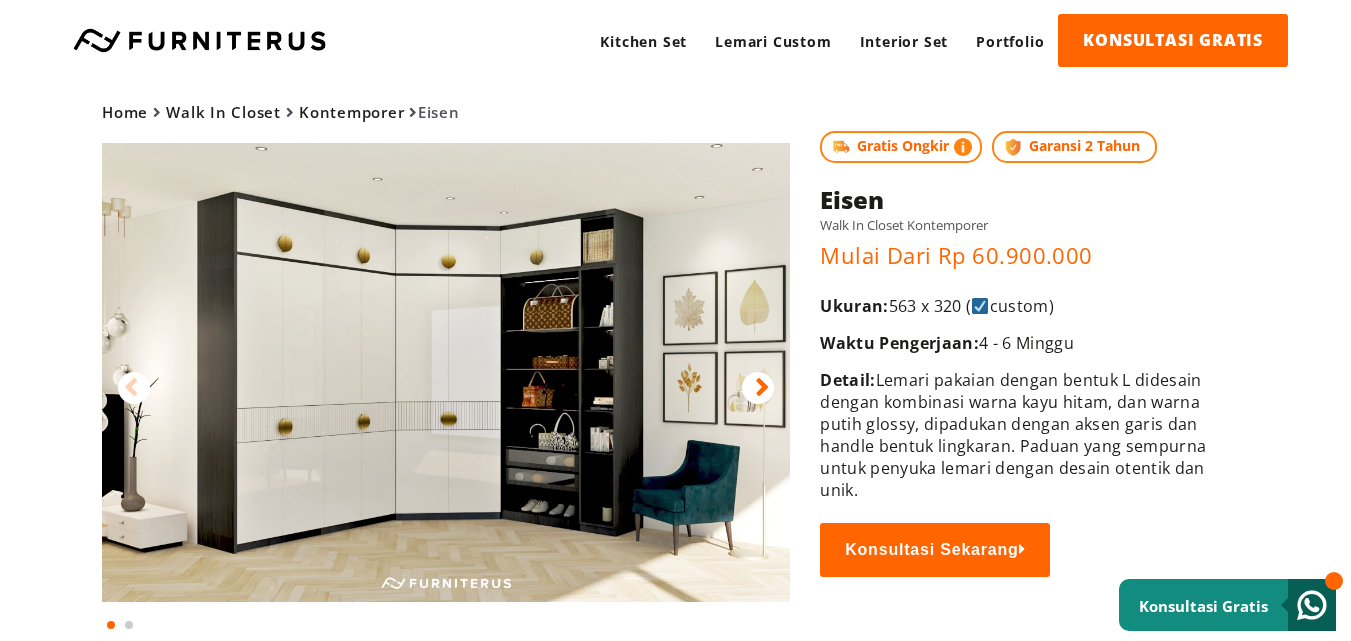drag, startPoint x: 815, startPoint y: 378, endPoint x: 1123, endPoint y: 496, distance: 329.83026 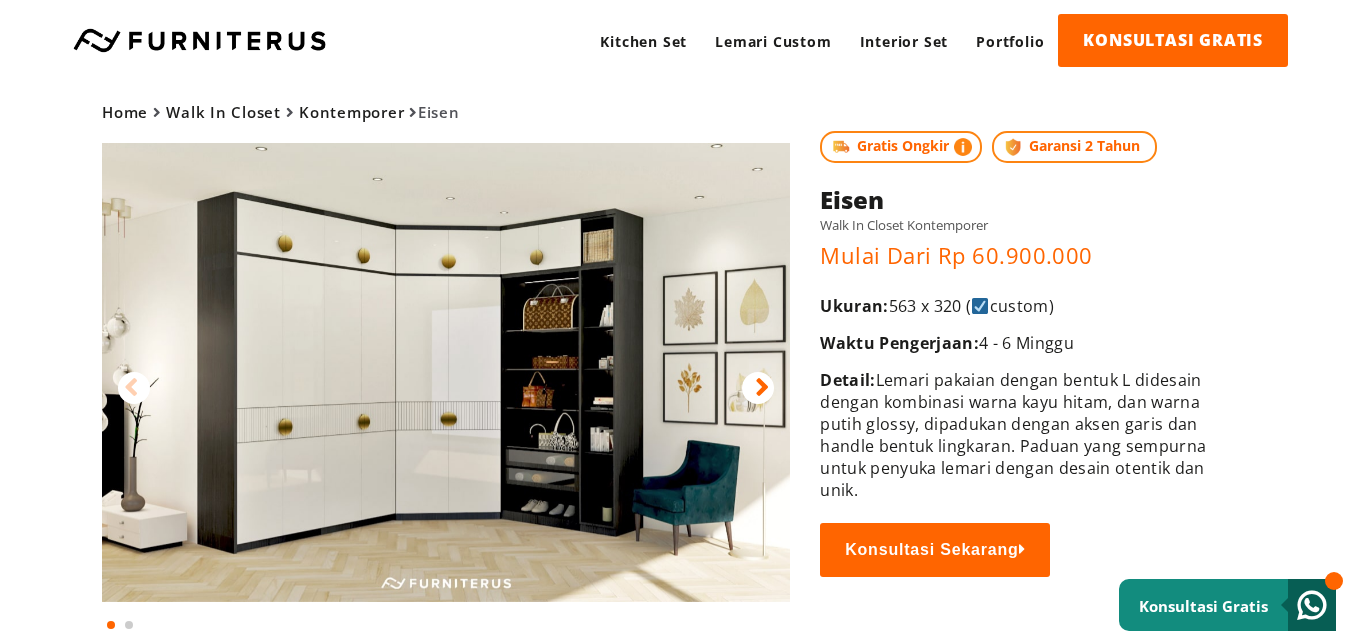 drag, startPoint x: 821, startPoint y: 310, endPoint x: 1073, endPoint y: 287, distance: 253.04742 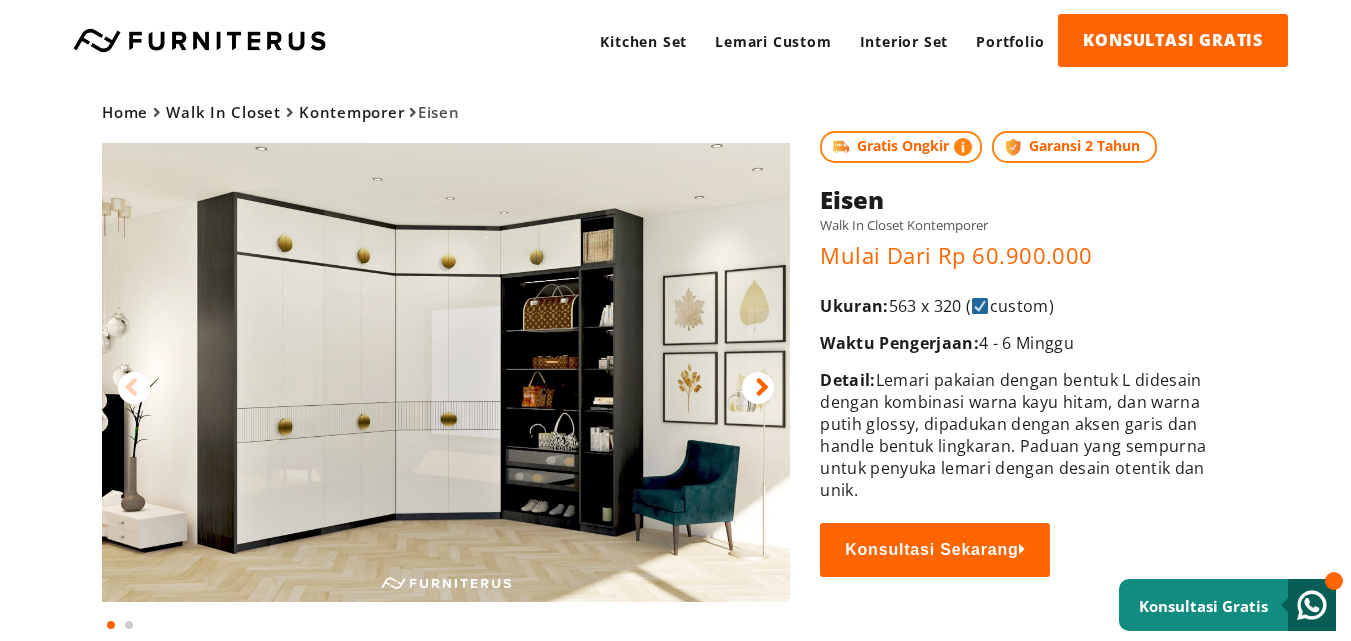drag, startPoint x: 815, startPoint y: 378, endPoint x: 1093, endPoint y: 492, distance: 300.4663 